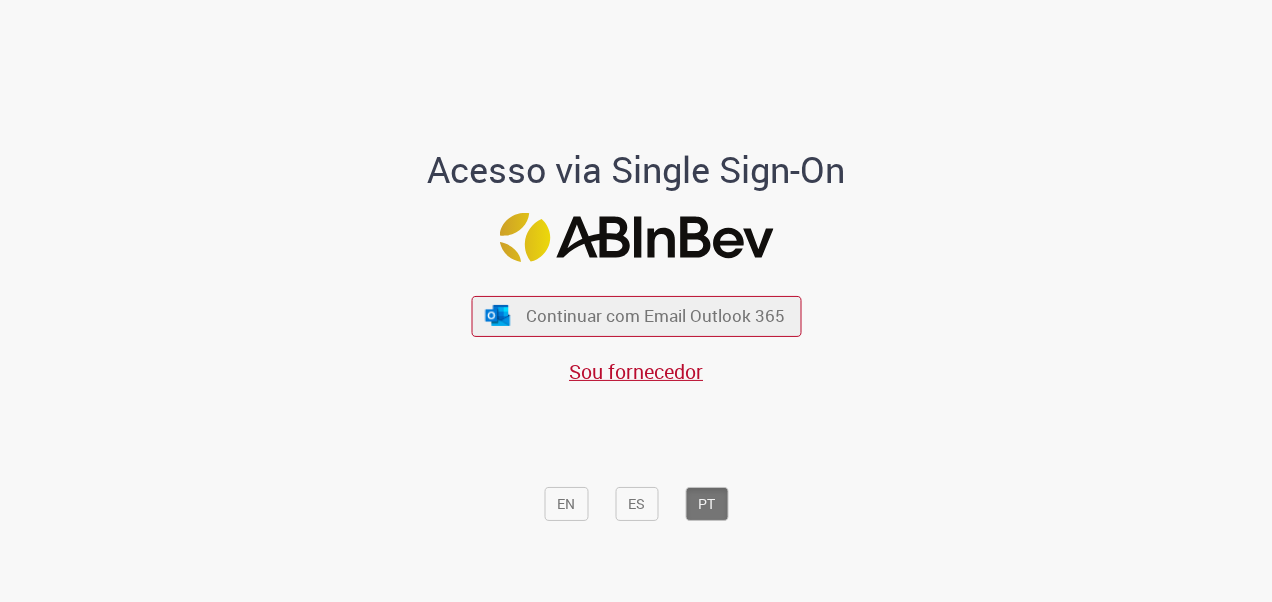 scroll, scrollTop: 0, scrollLeft: 0, axis: both 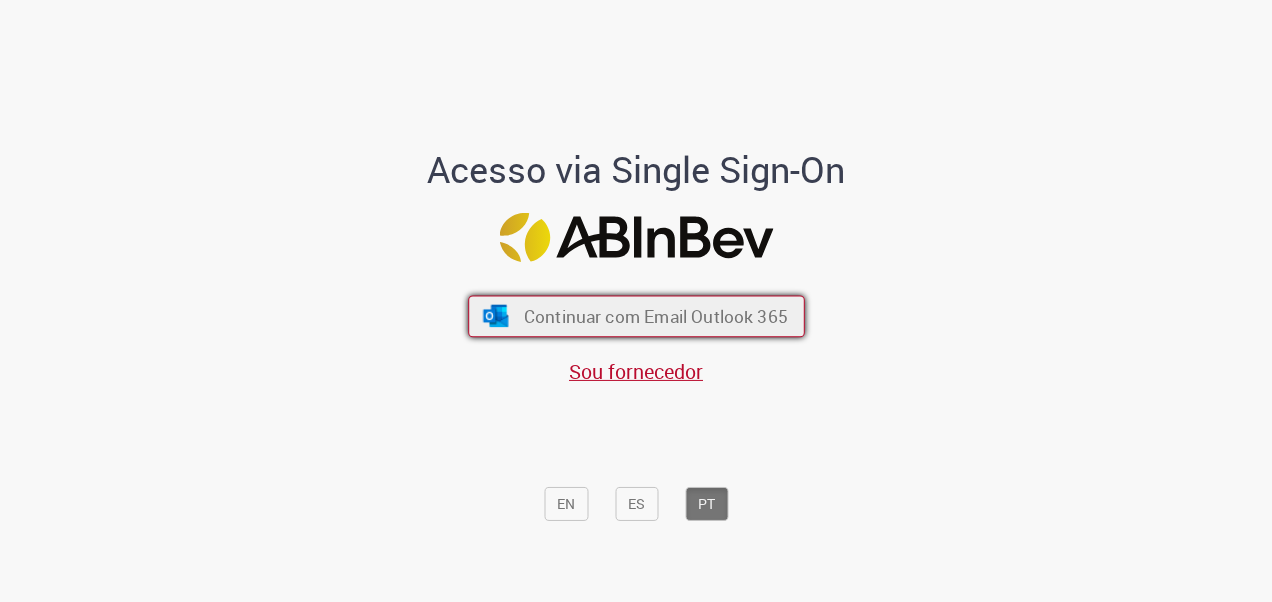 click on "Continuar com Email Outlook 365" at bounding box center [655, 315] 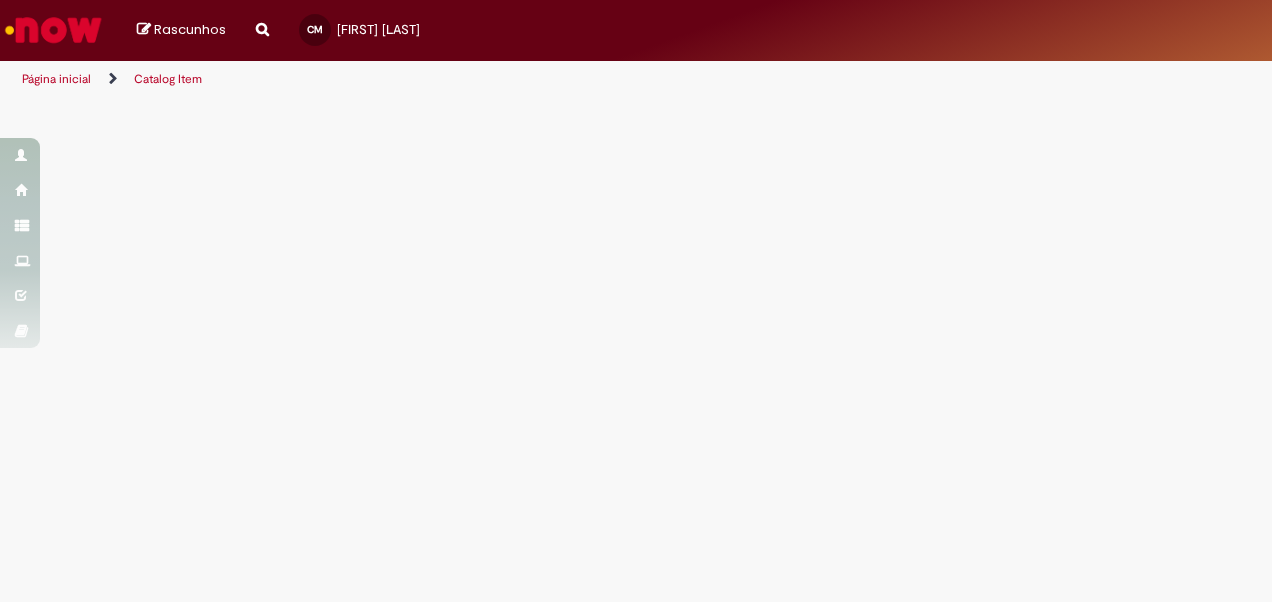 scroll, scrollTop: 0, scrollLeft: 0, axis: both 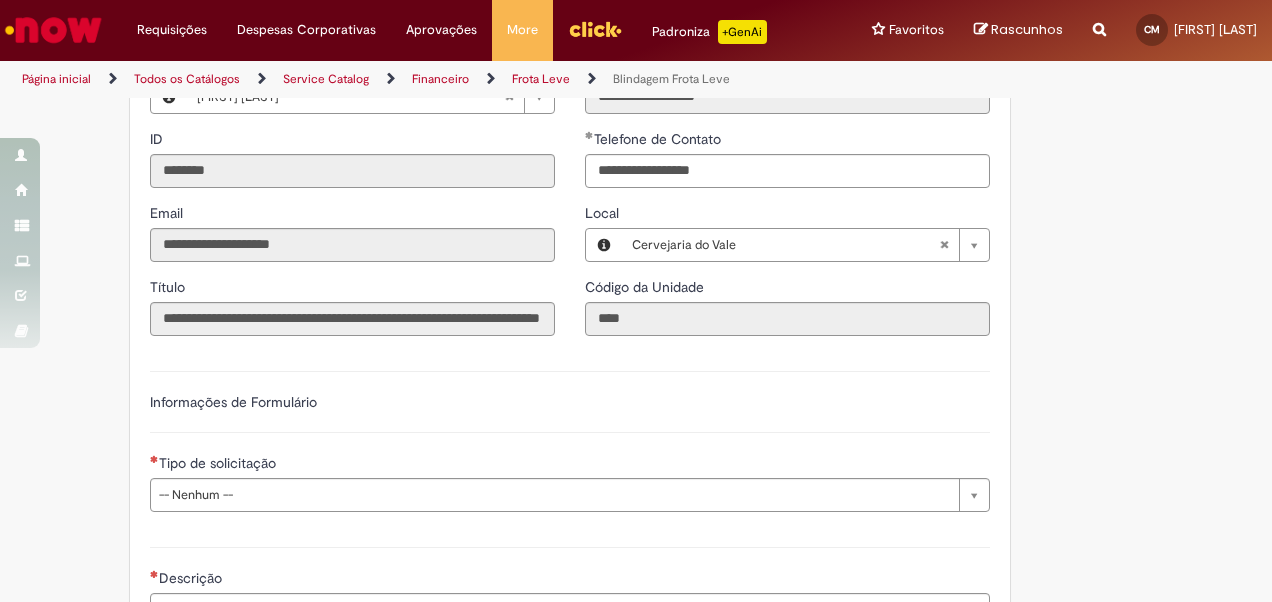 type on "**********" 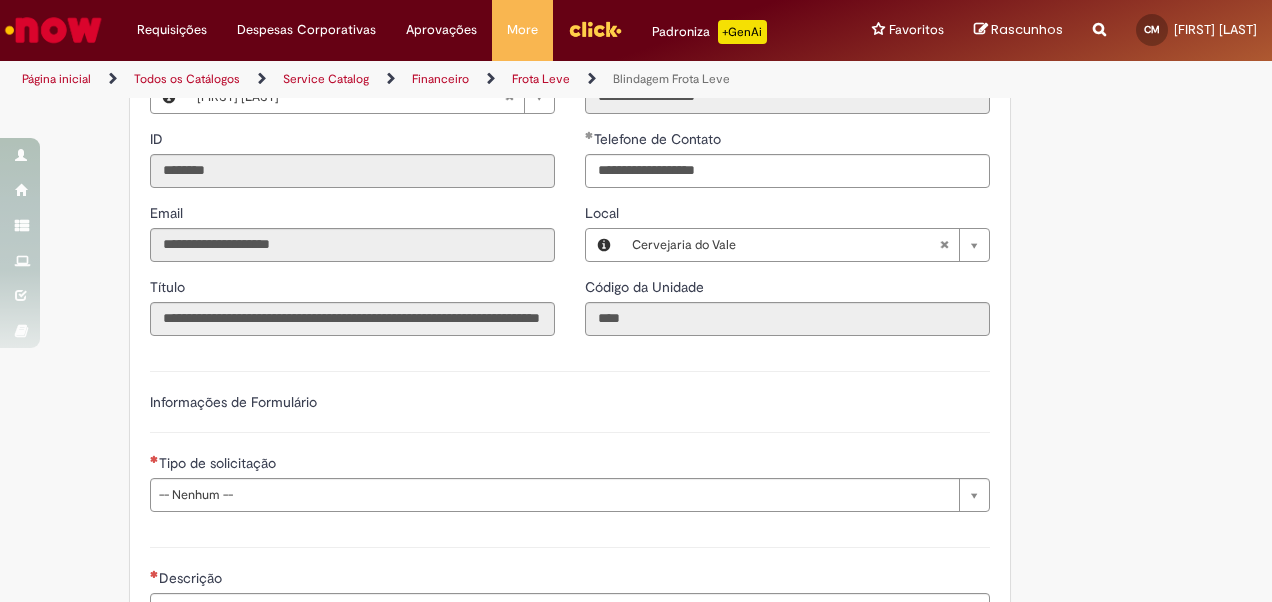 type on "**********" 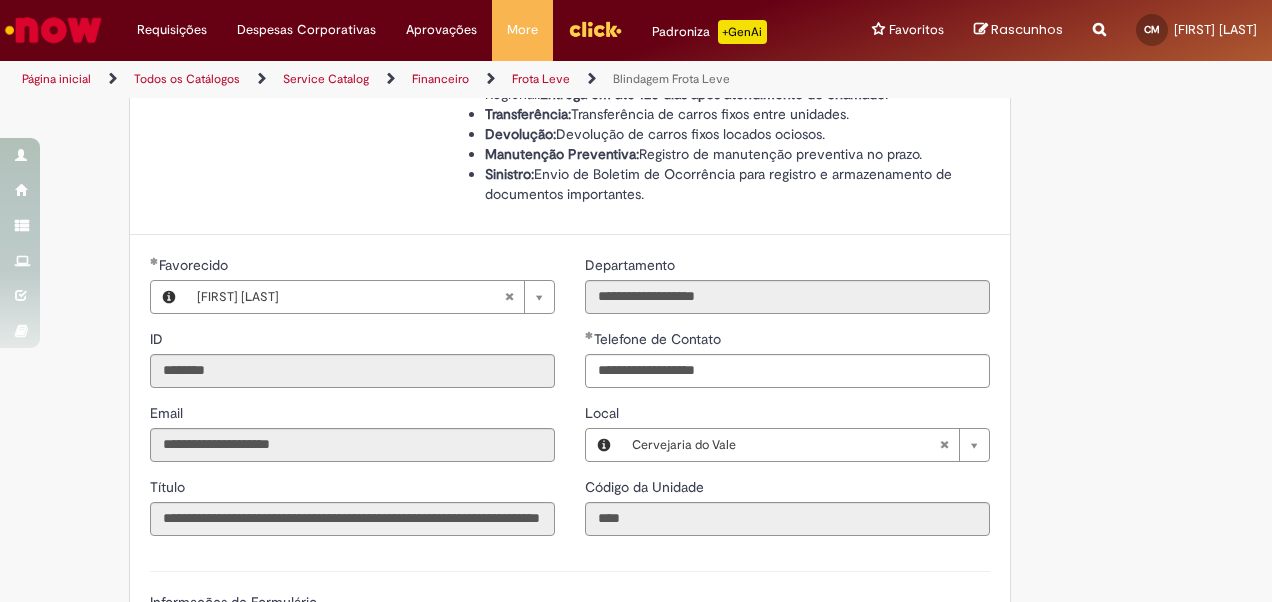 type 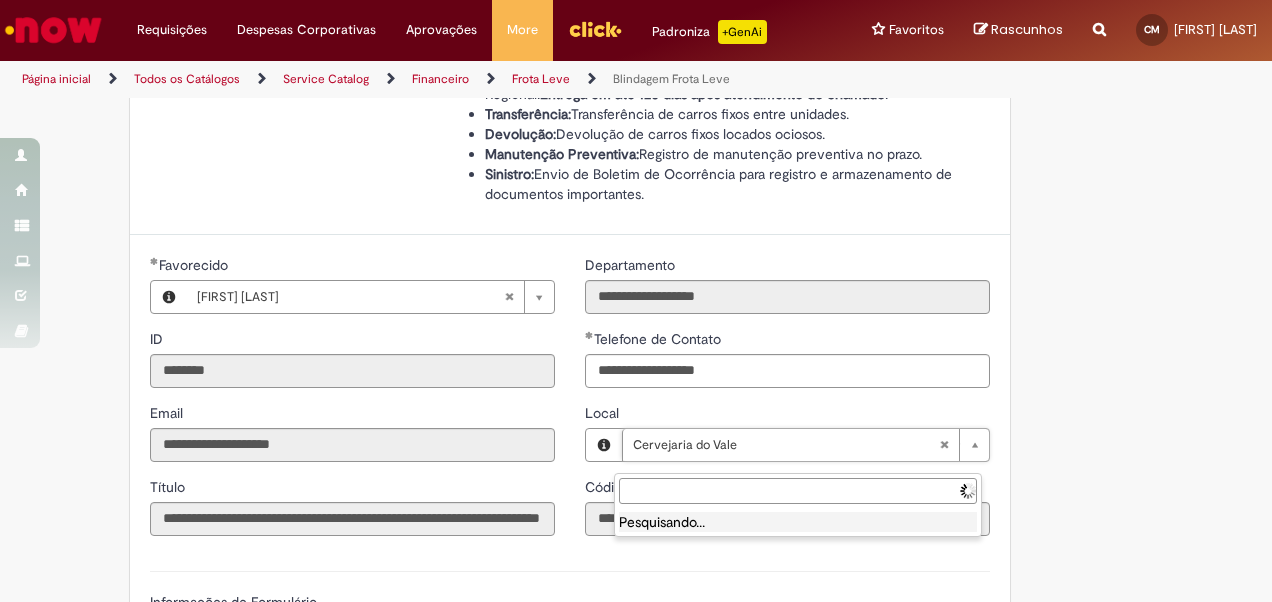type on "**********" 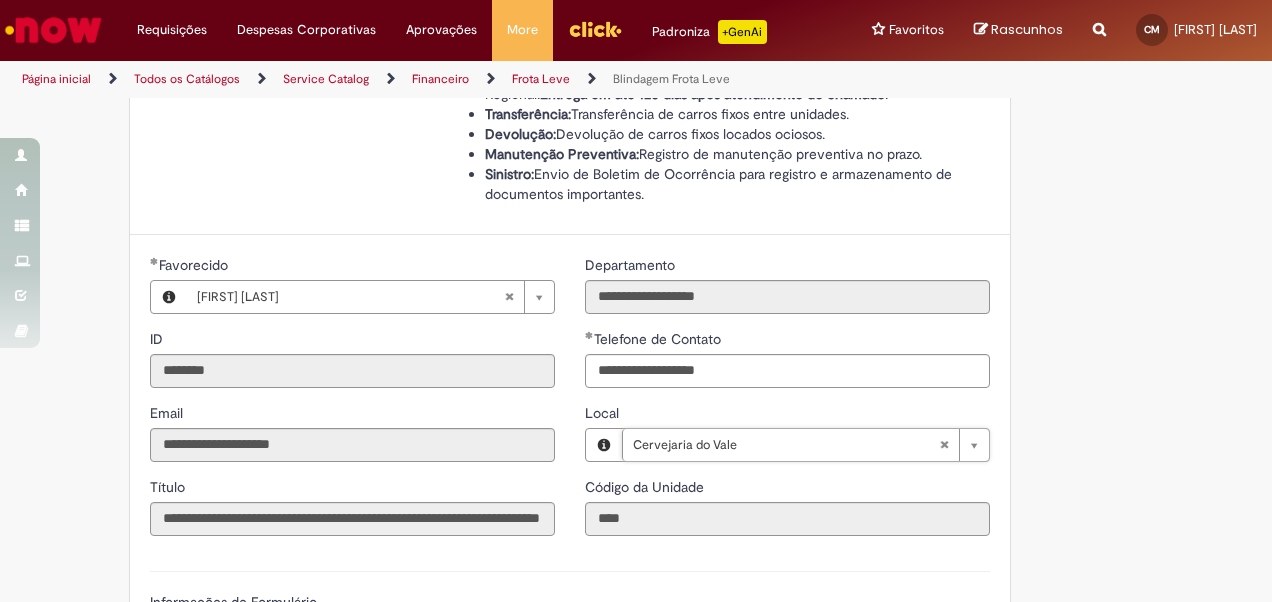 scroll, scrollTop: 0, scrollLeft: 113, axis: horizontal 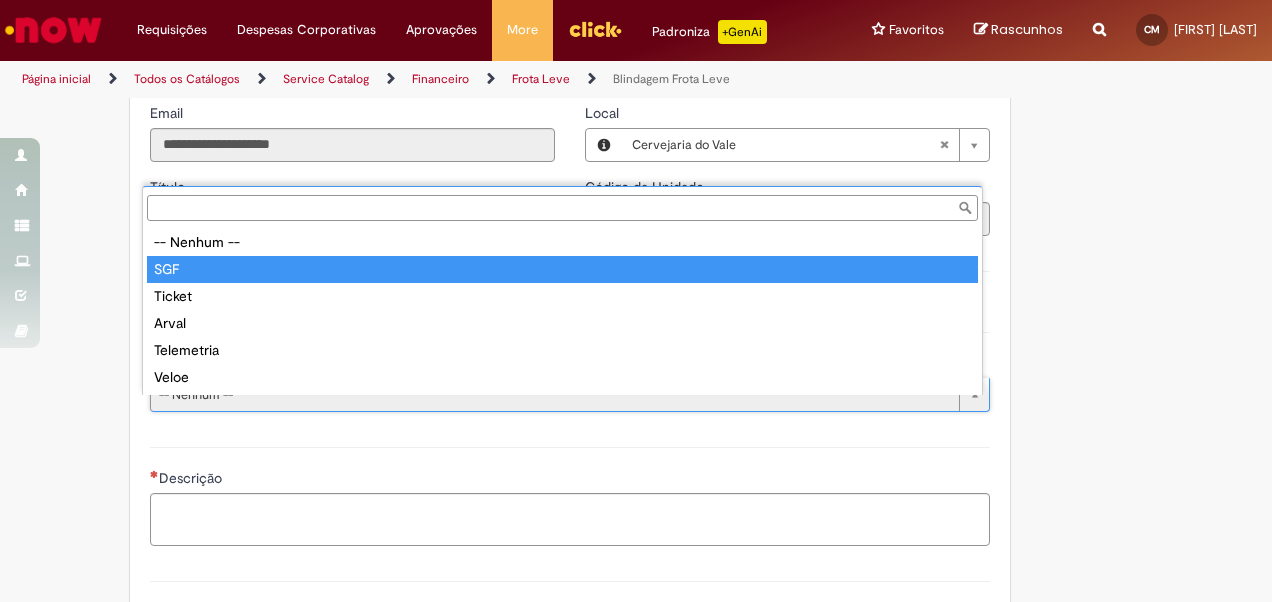 type on "***" 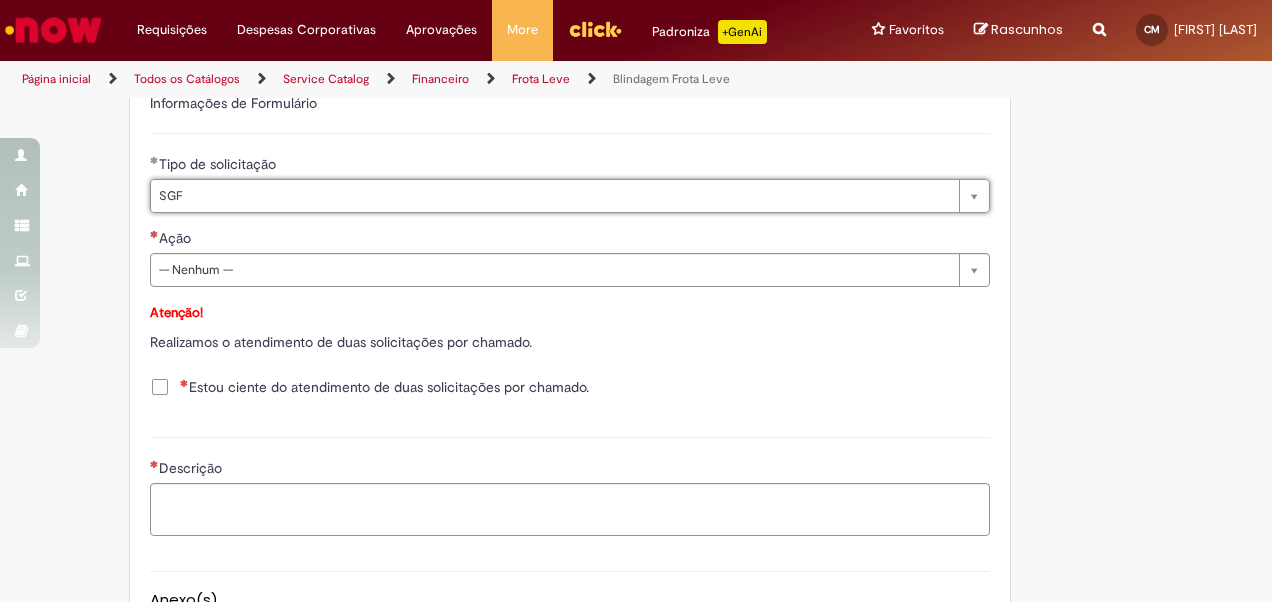 scroll, scrollTop: 1300, scrollLeft: 0, axis: vertical 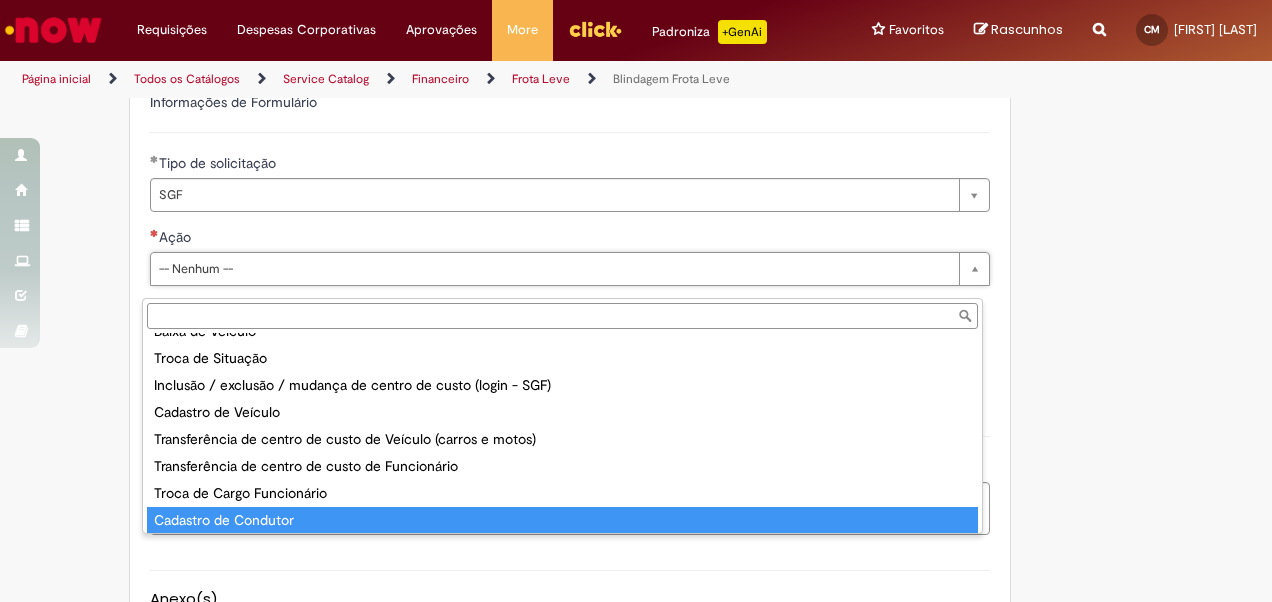 type on "**********" 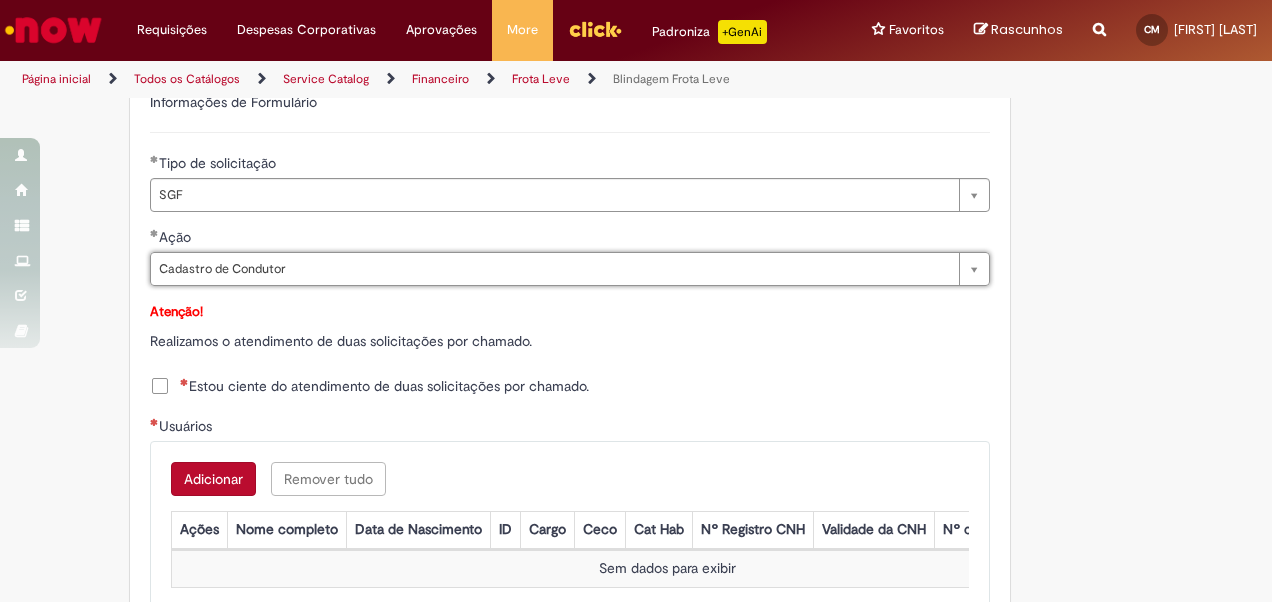 click on "Estou ciente do atendimento de duas solicitações por chamado." at bounding box center [384, 386] 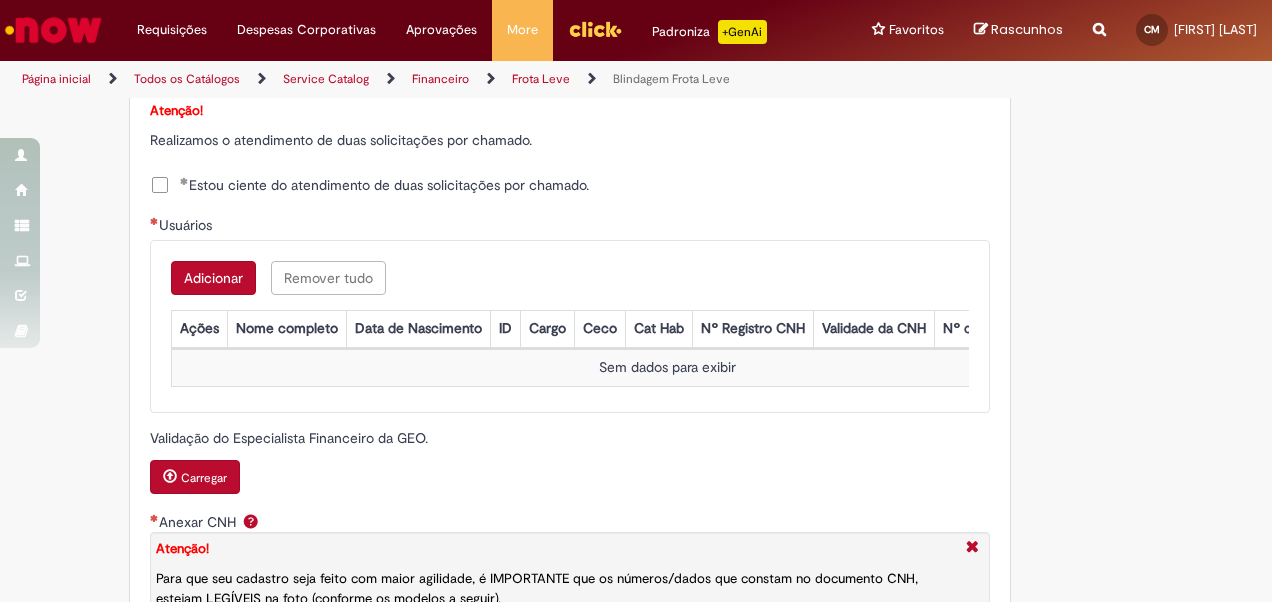 scroll, scrollTop: 1600, scrollLeft: 0, axis: vertical 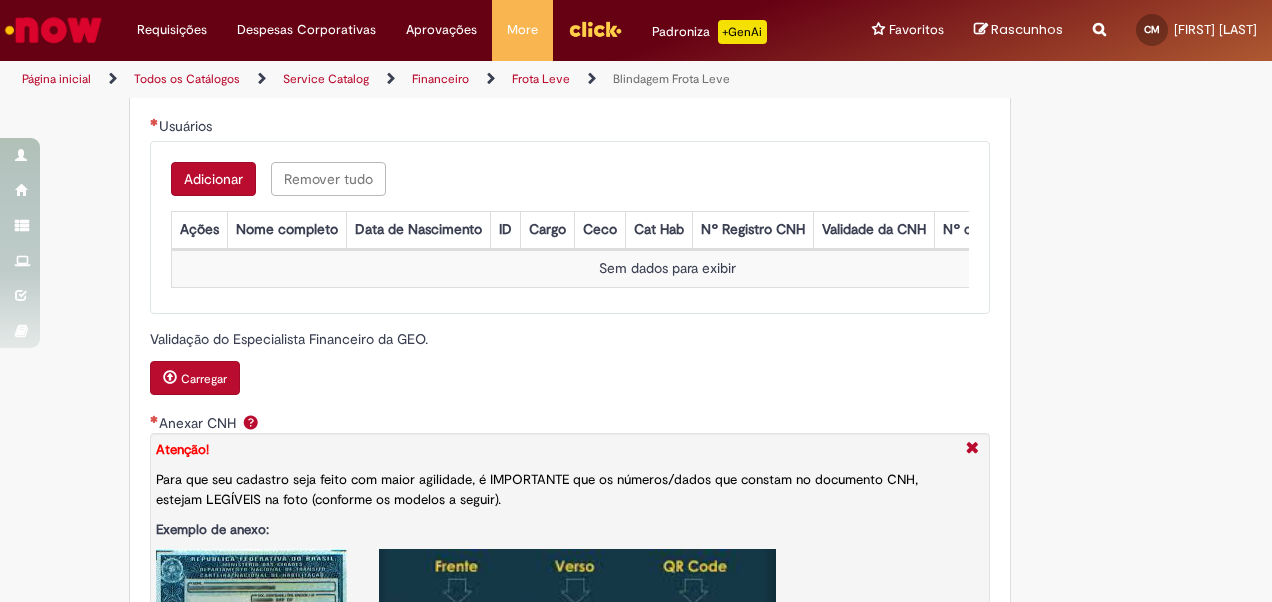 click on "Adicionar" at bounding box center [213, 179] 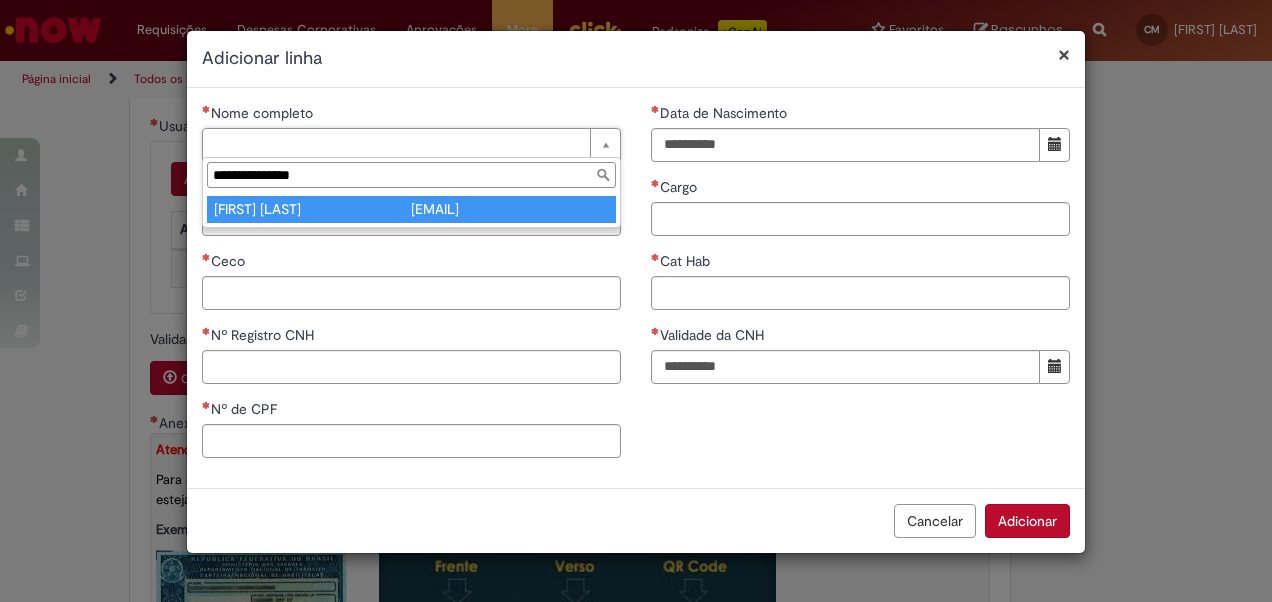 type on "**********" 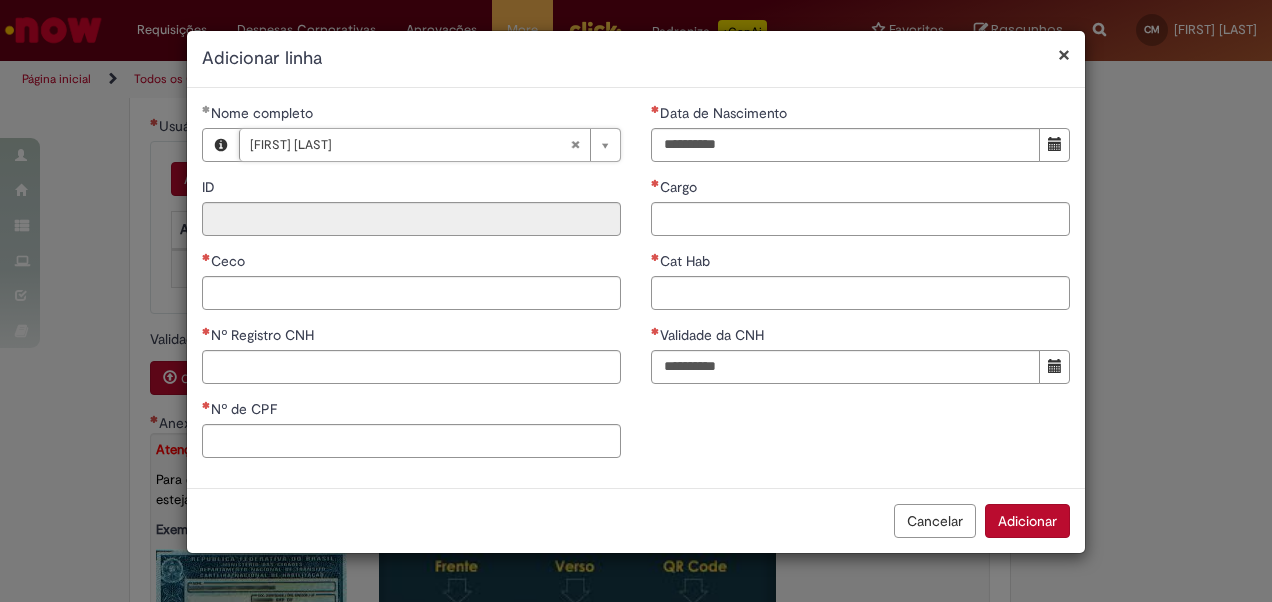 type on "********" 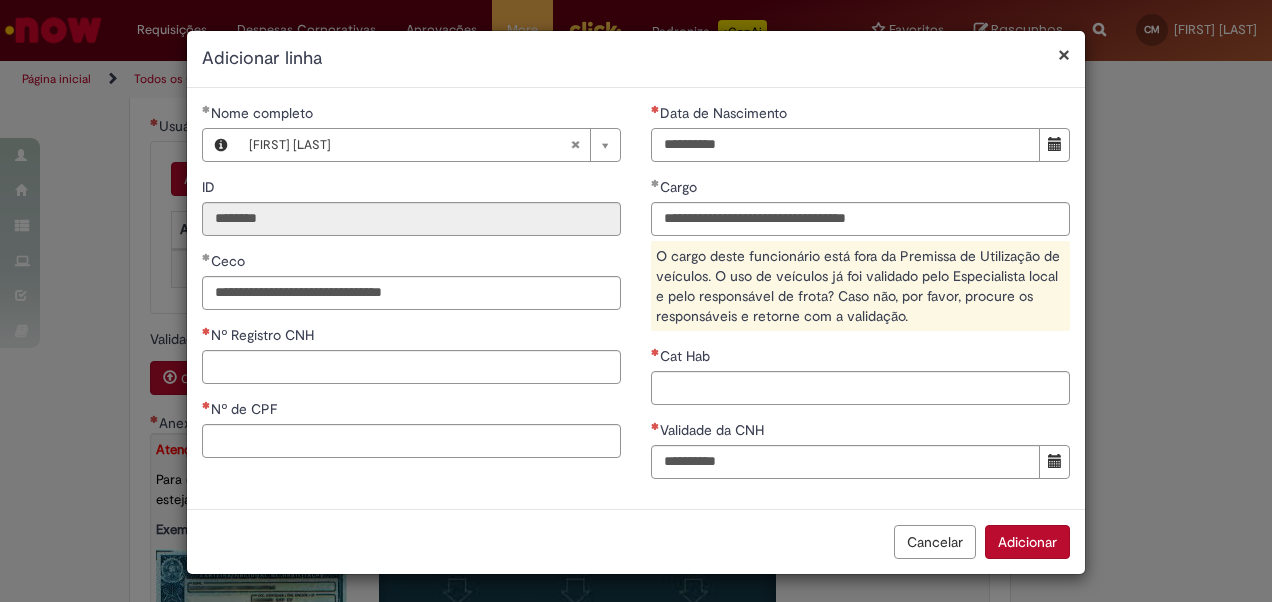 drag, startPoint x: 674, startPoint y: 140, endPoint x: 709, endPoint y: 153, distance: 37.336308 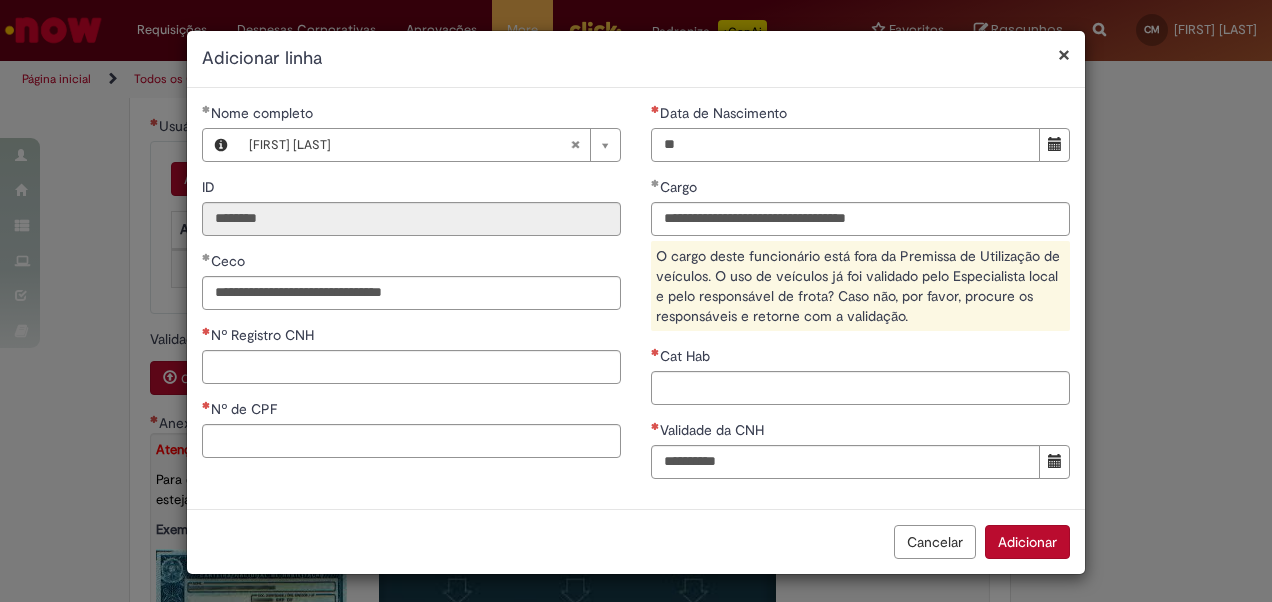 type on "**********" 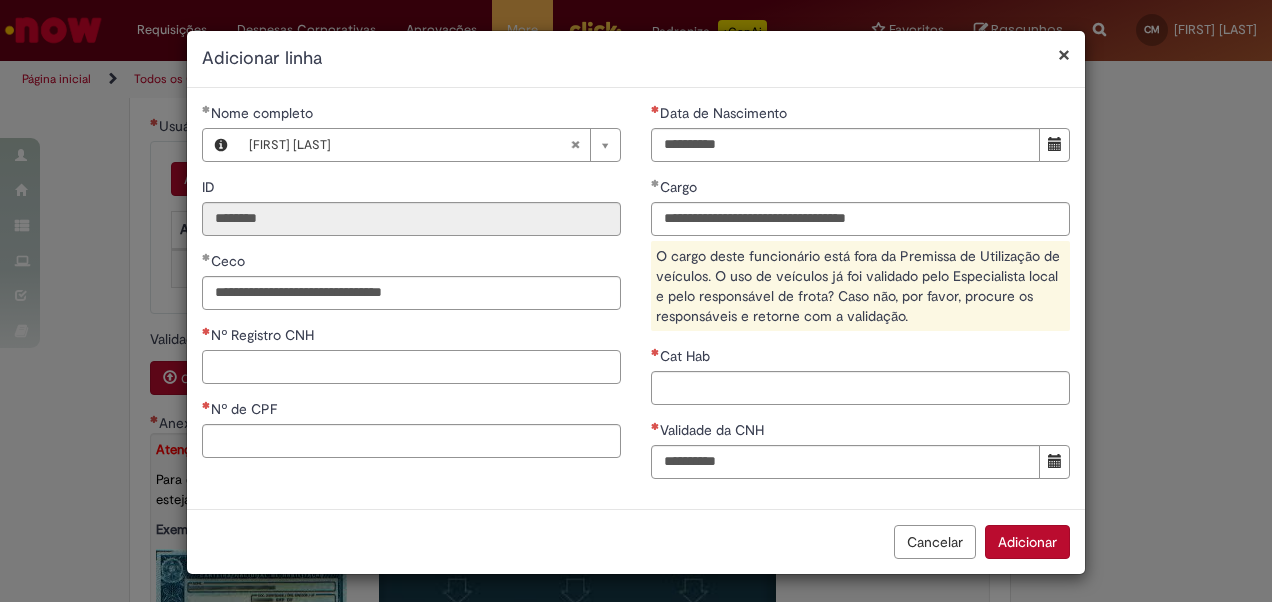 type on "**********" 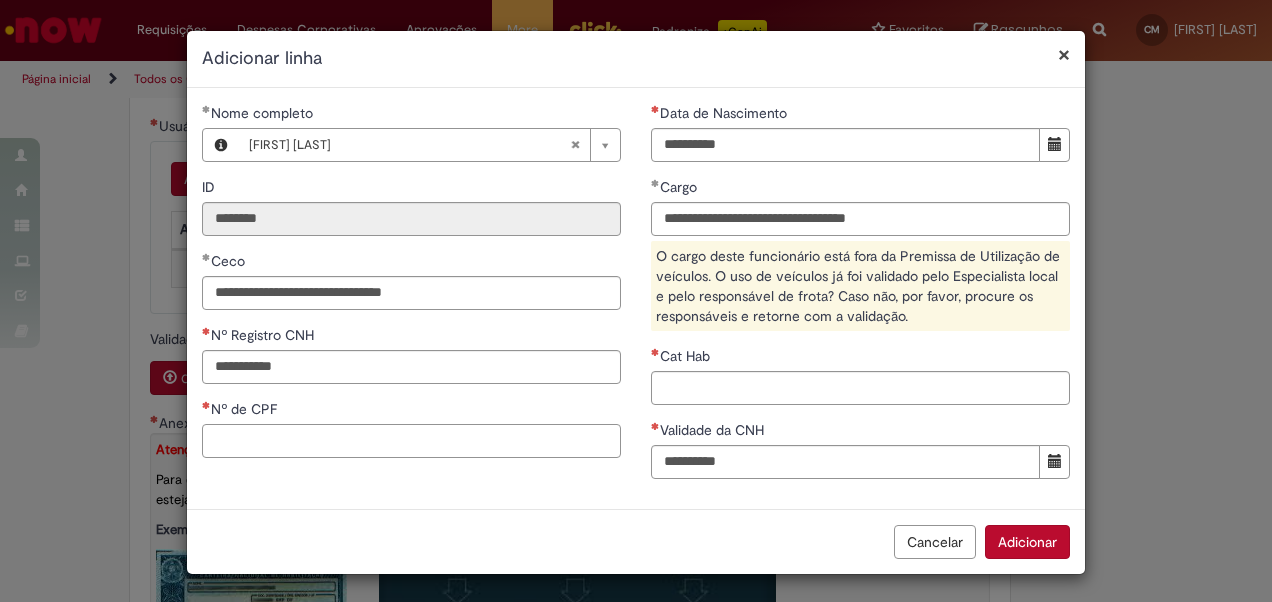 type on "**********" 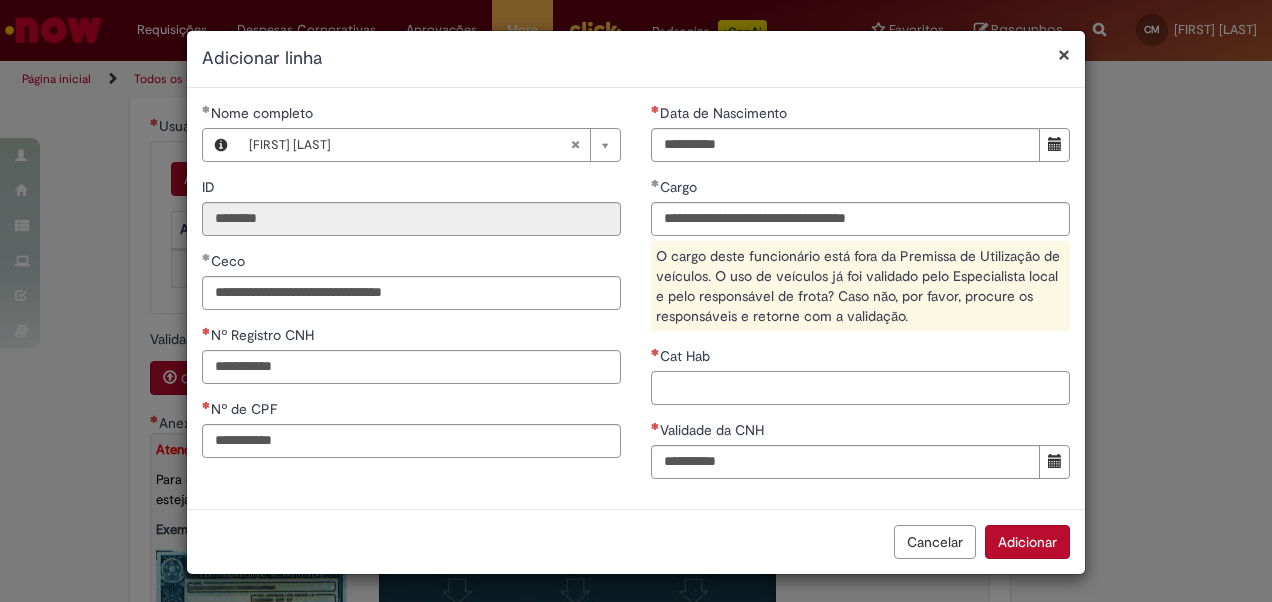 type on "*" 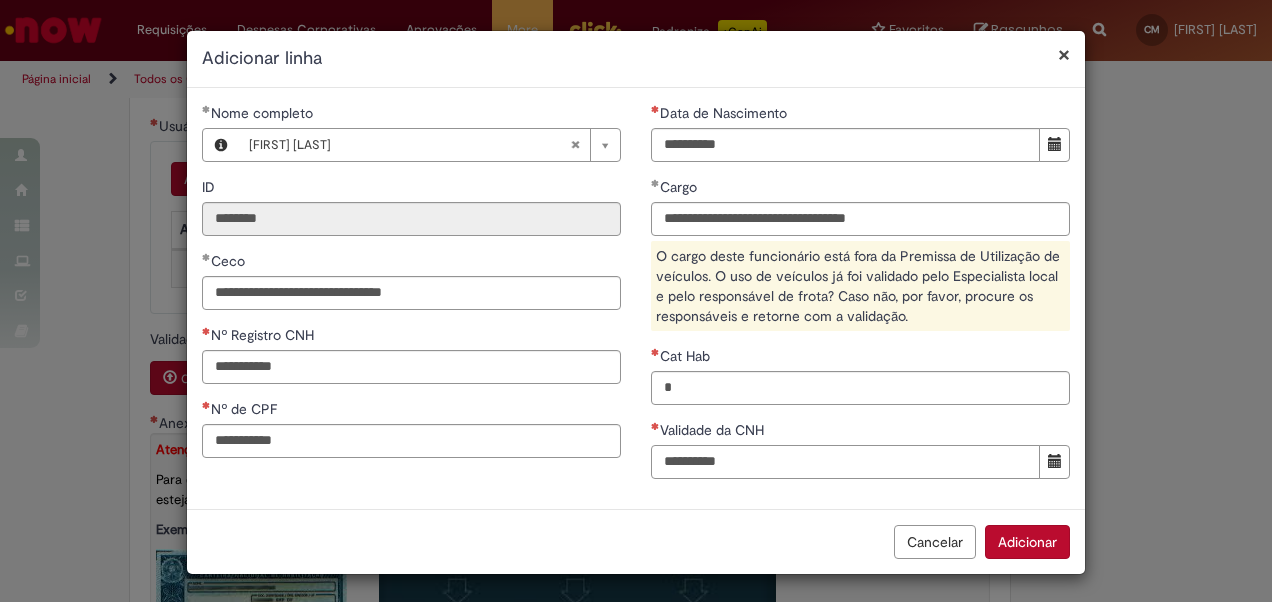 type on "**********" 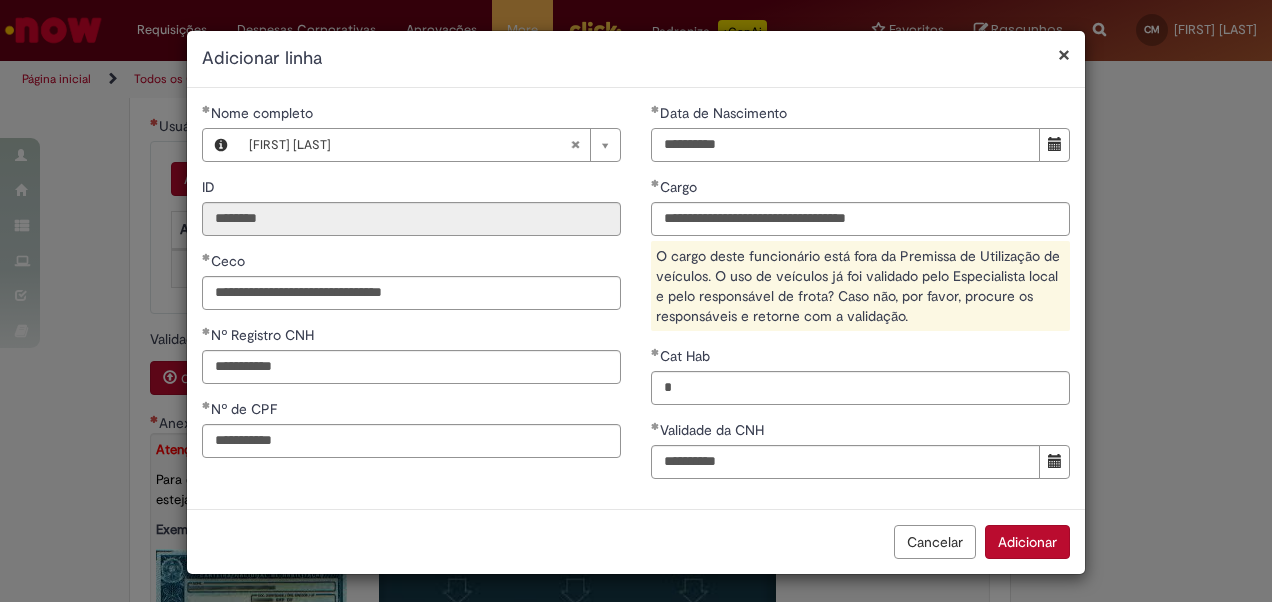 scroll, scrollTop: 0, scrollLeft: 0, axis: both 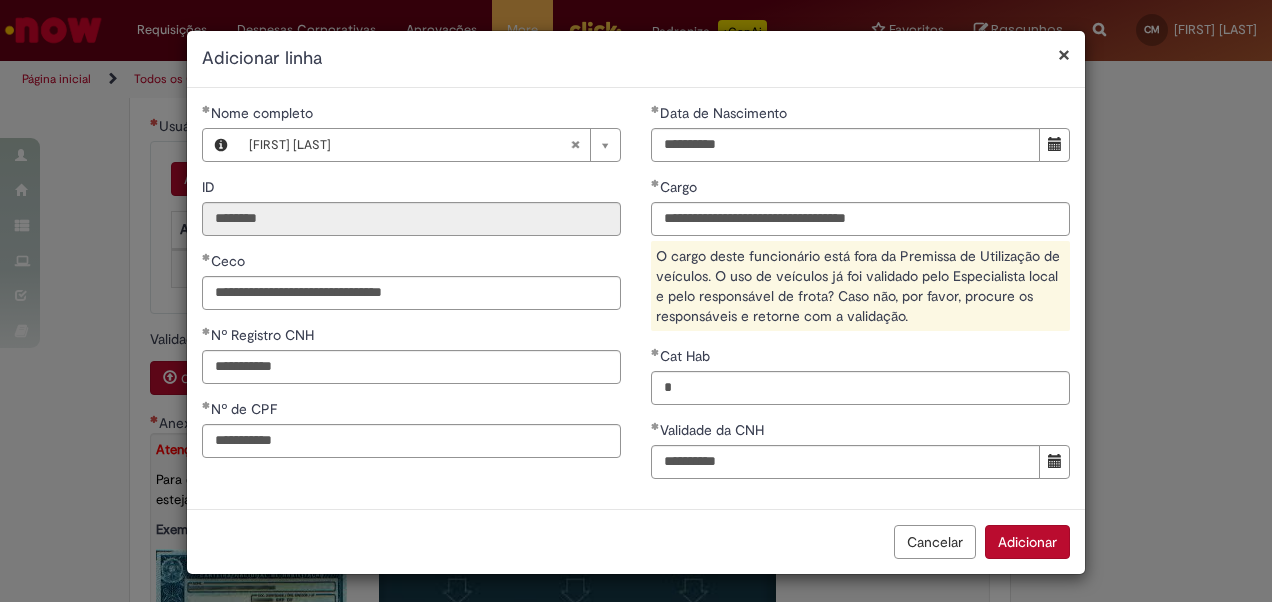 click on "Adicionar" at bounding box center (1027, 542) 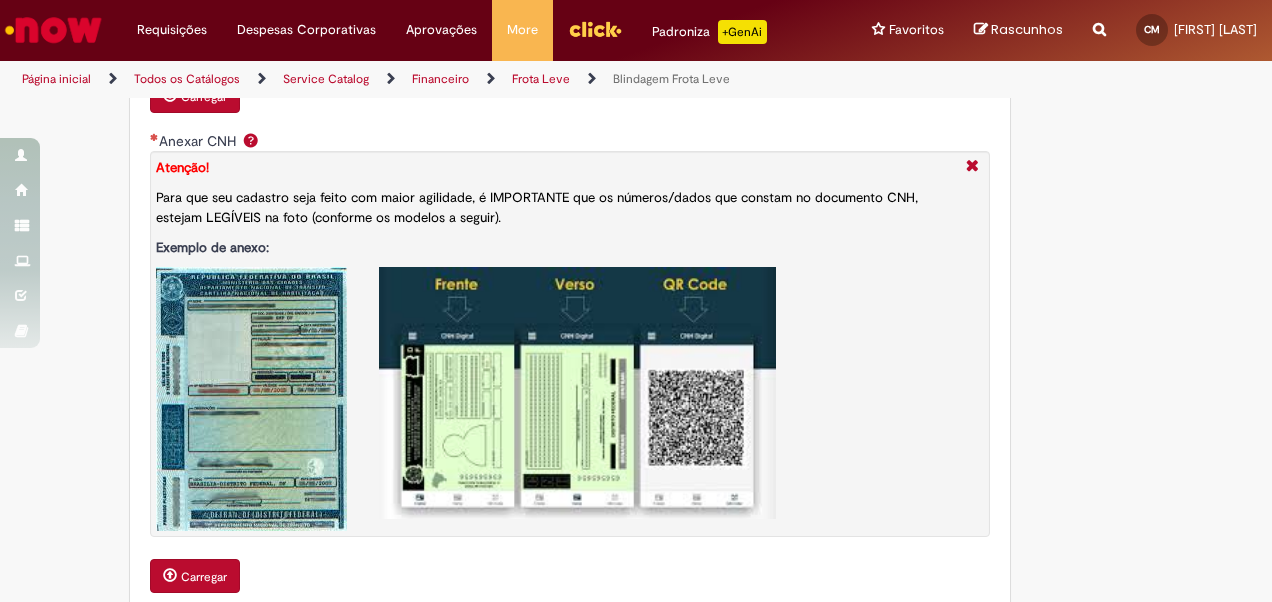 scroll, scrollTop: 1900, scrollLeft: 0, axis: vertical 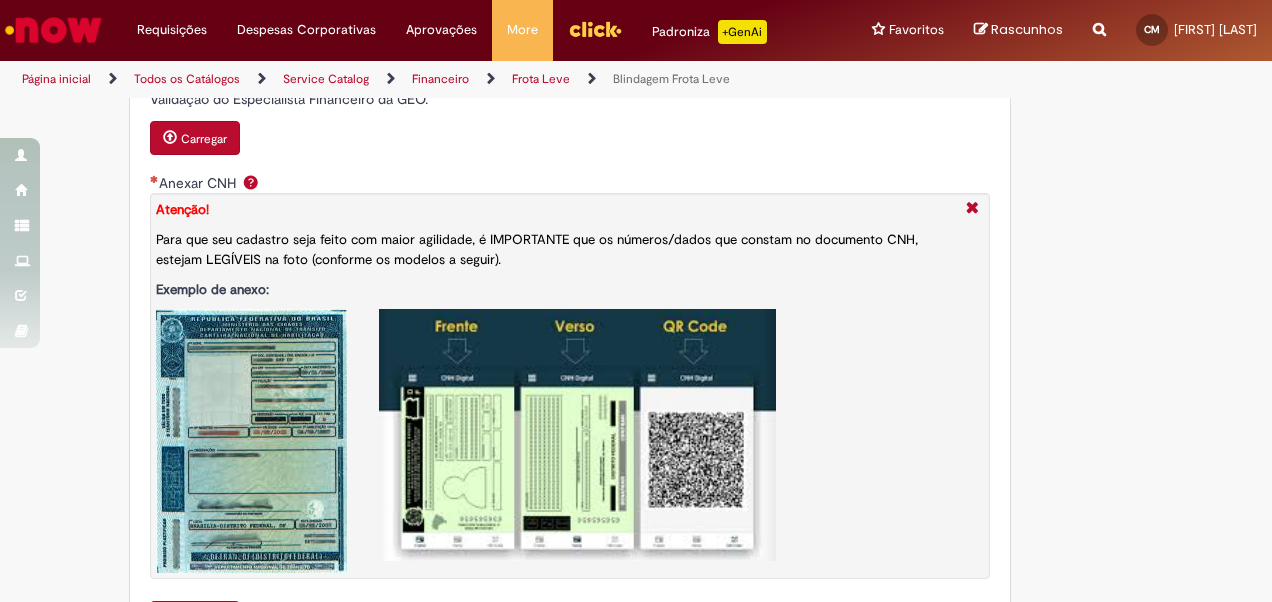 type 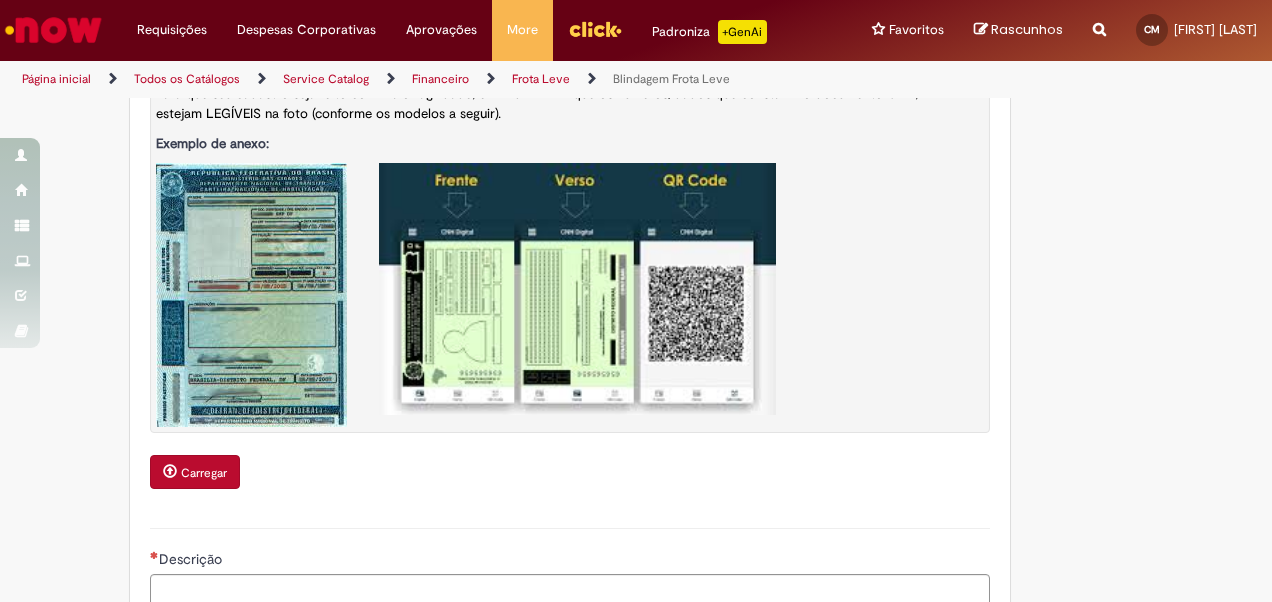 scroll, scrollTop: 1800, scrollLeft: 0, axis: vertical 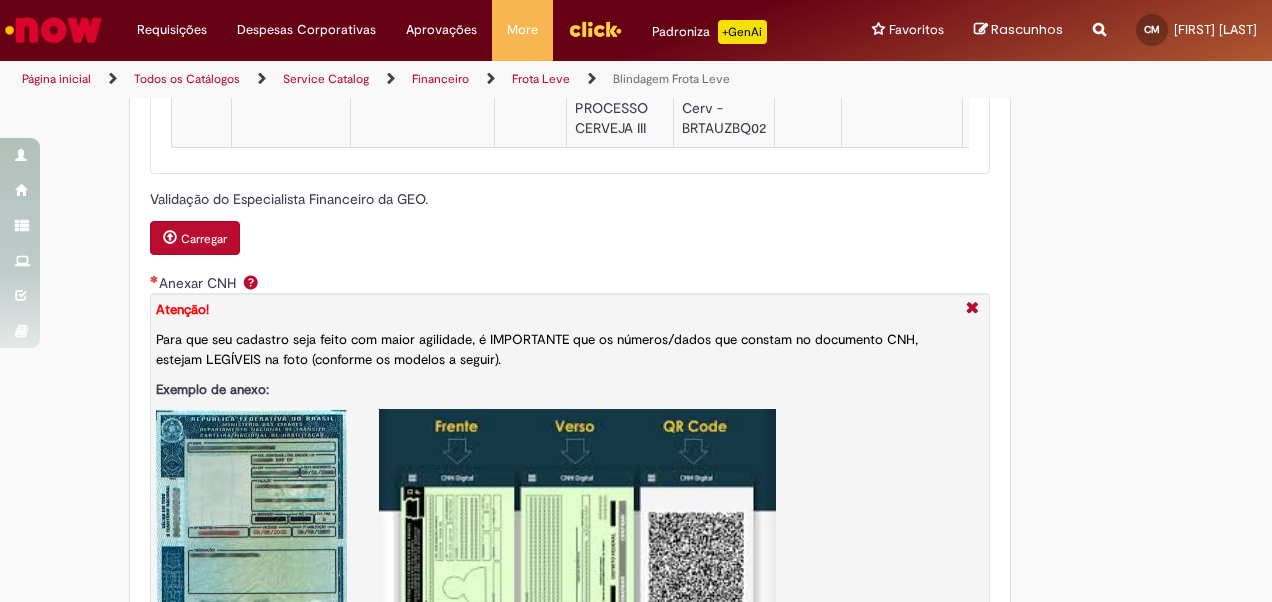 click on "Carregar" at bounding box center (204, 239) 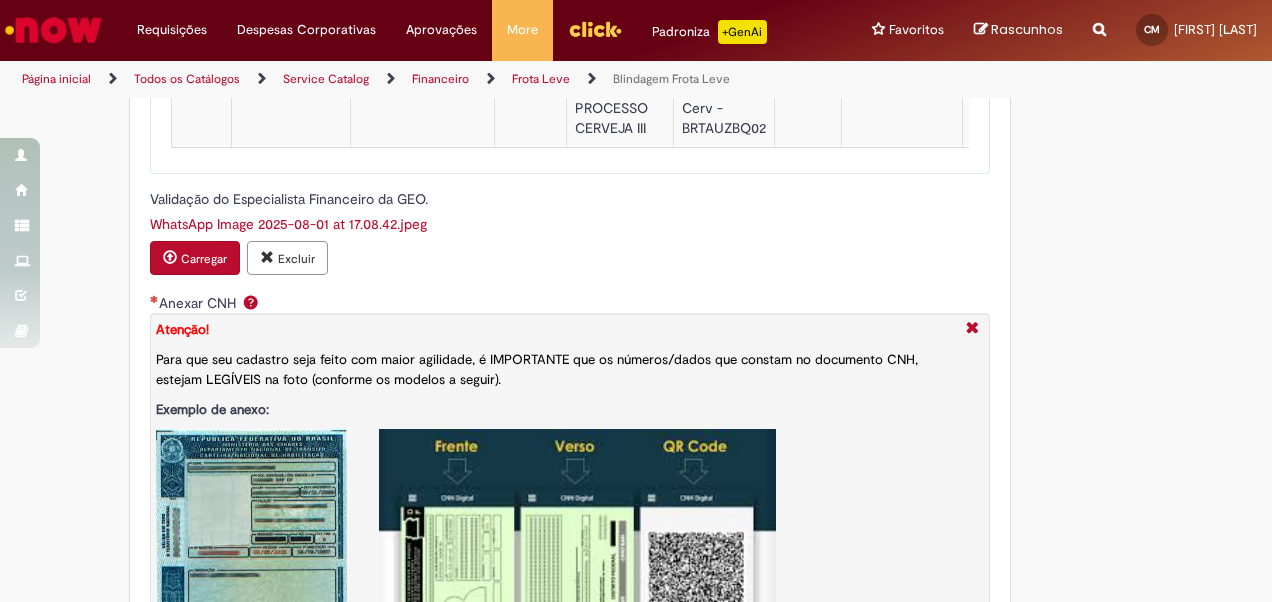 click on "Carregar" at bounding box center (204, 259) 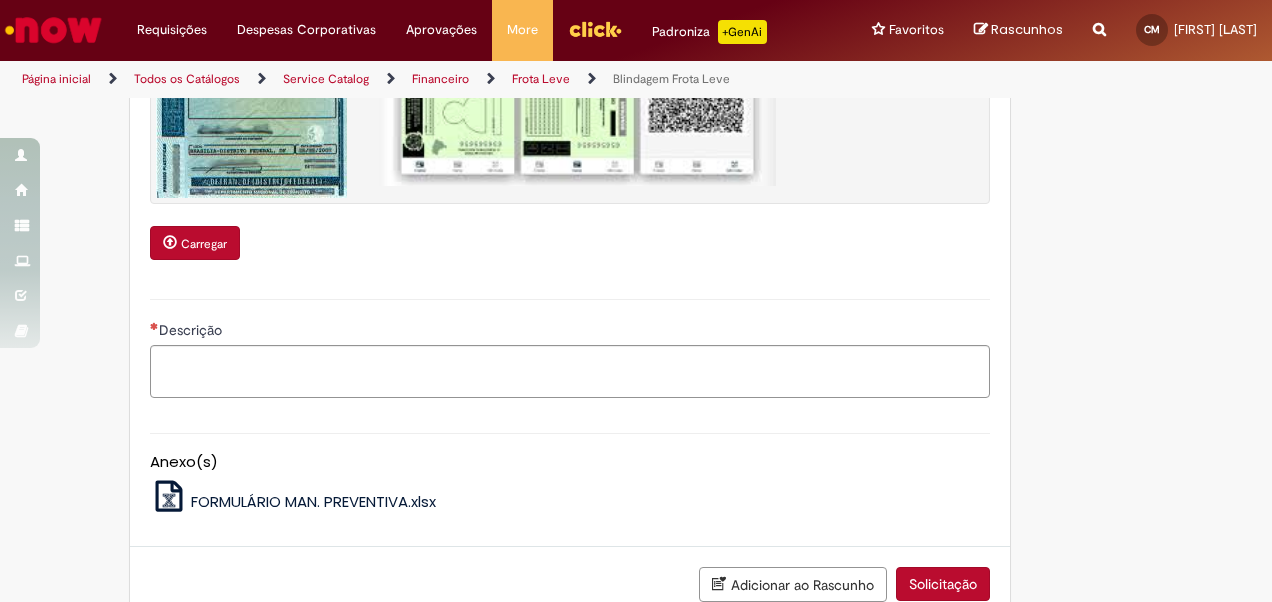 scroll, scrollTop: 2400, scrollLeft: 0, axis: vertical 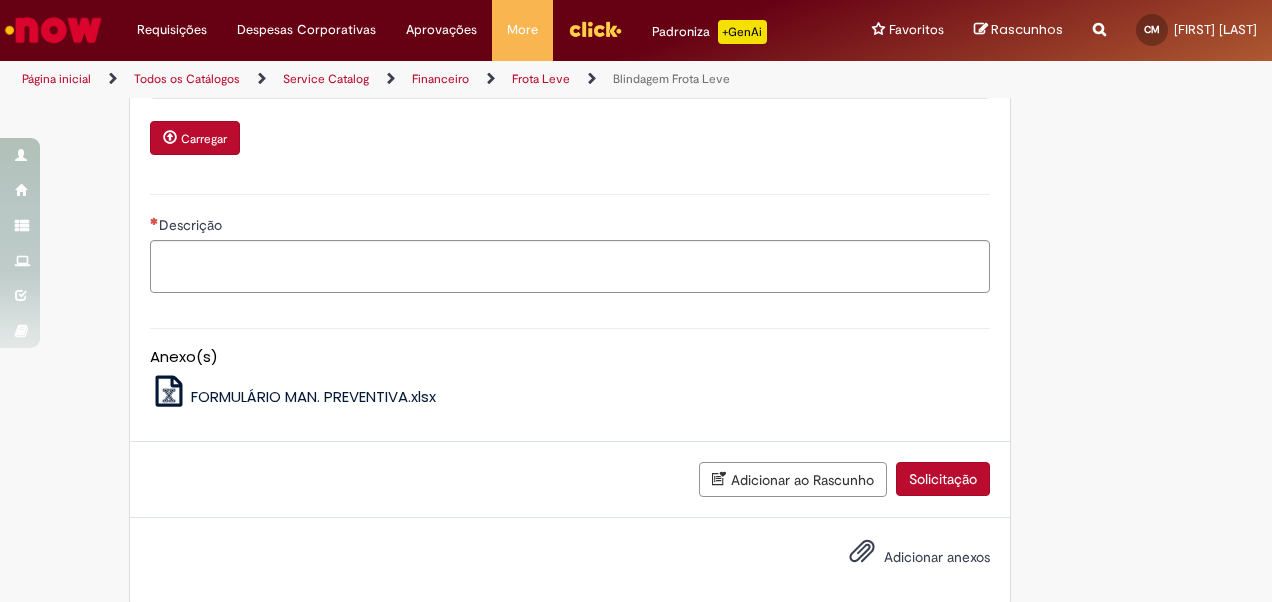 click on "Carregar" at bounding box center (204, 139) 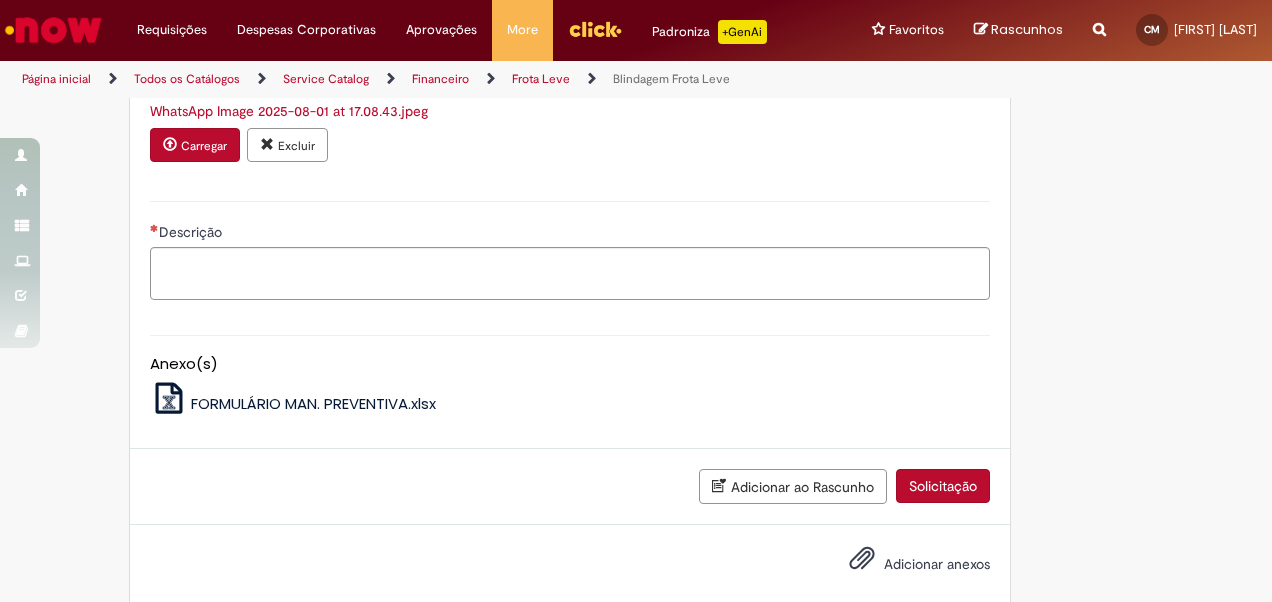 scroll, scrollTop: 2450, scrollLeft: 0, axis: vertical 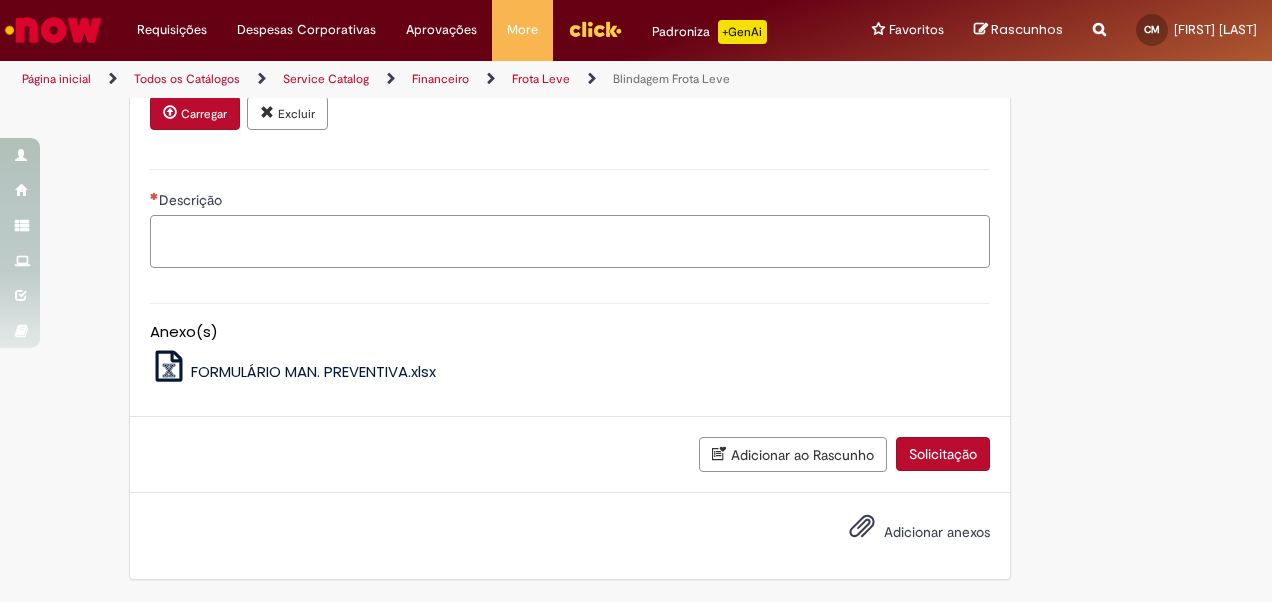 click on "Descrição" at bounding box center [570, 241] 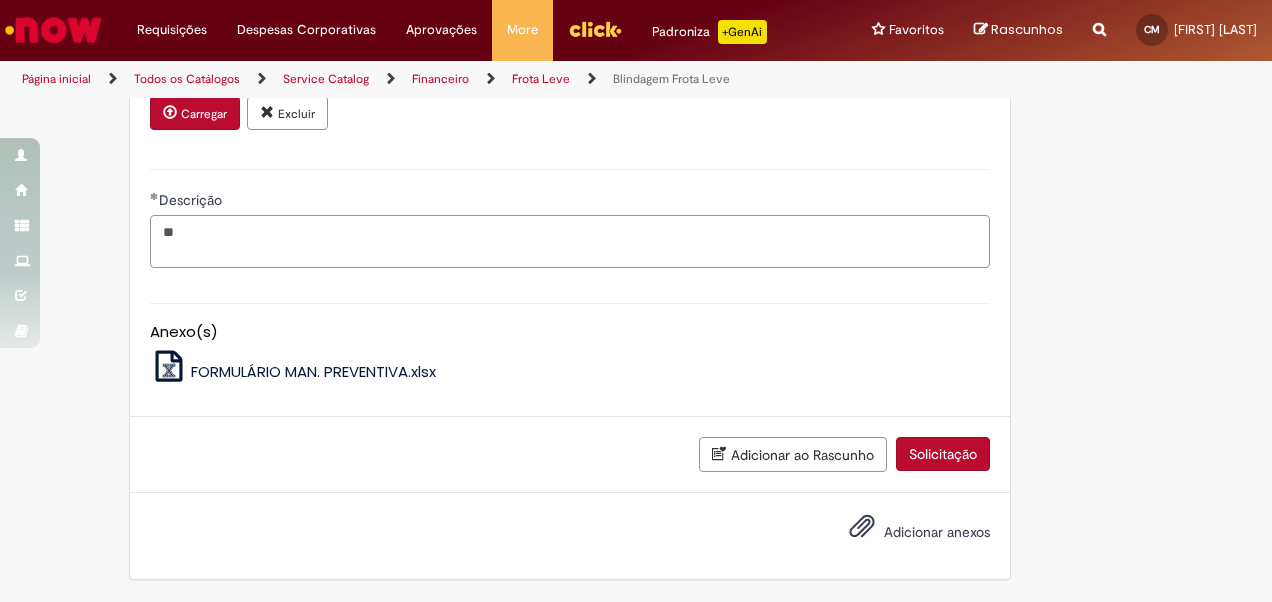type on "*" 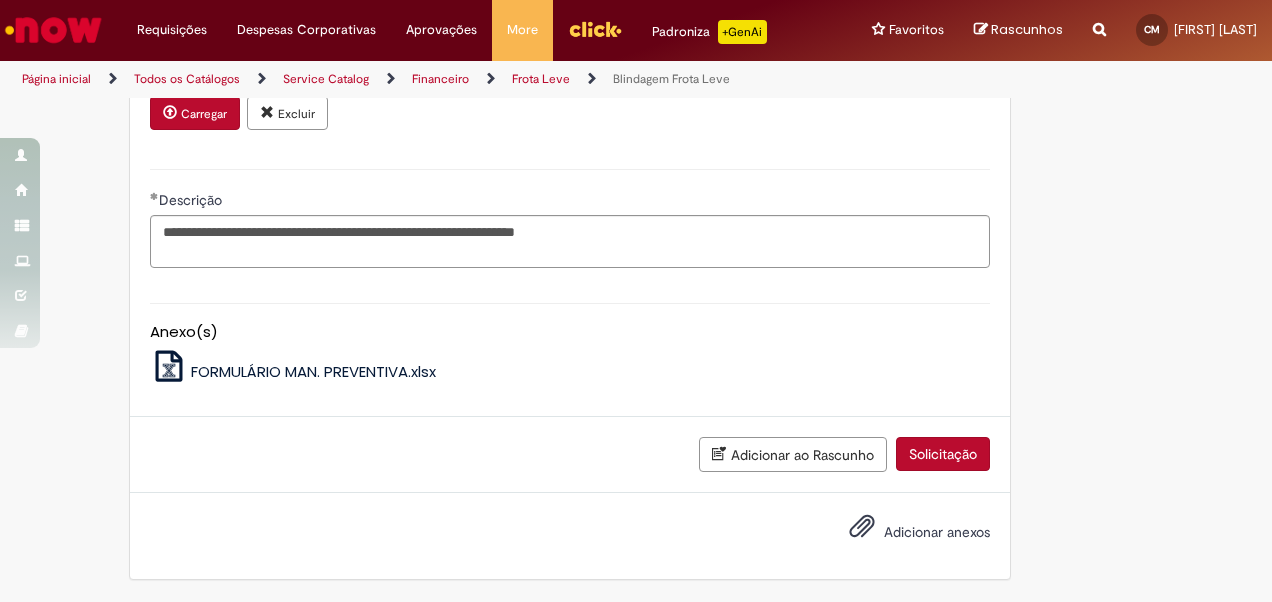 click on "FORMULÁRIO MAN. PREVENTIVA.xlsx" at bounding box center [313, 371] 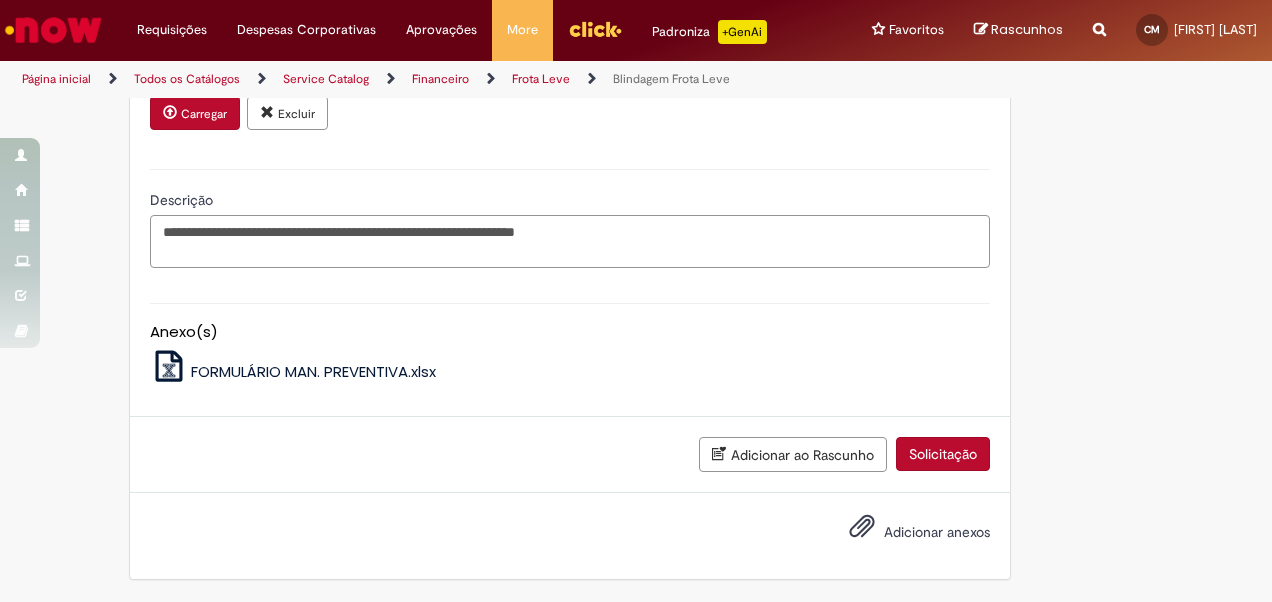 click on "**********" at bounding box center [570, 241] 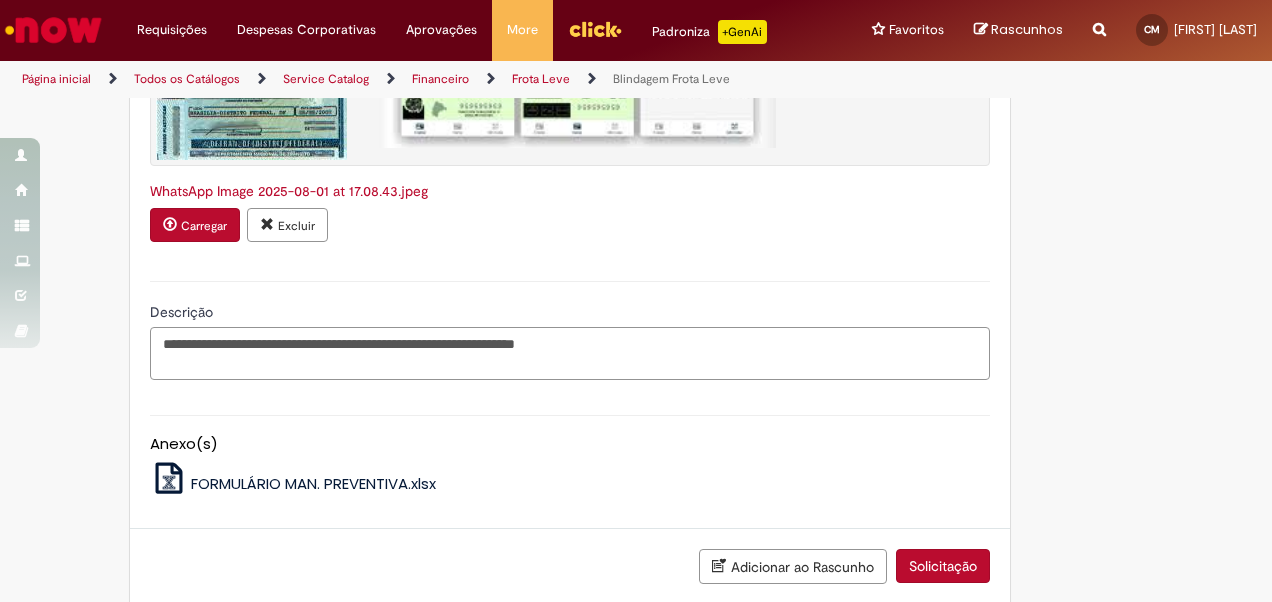 scroll, scrollTop: 2470, scrollLeft: 0, axis: vertical 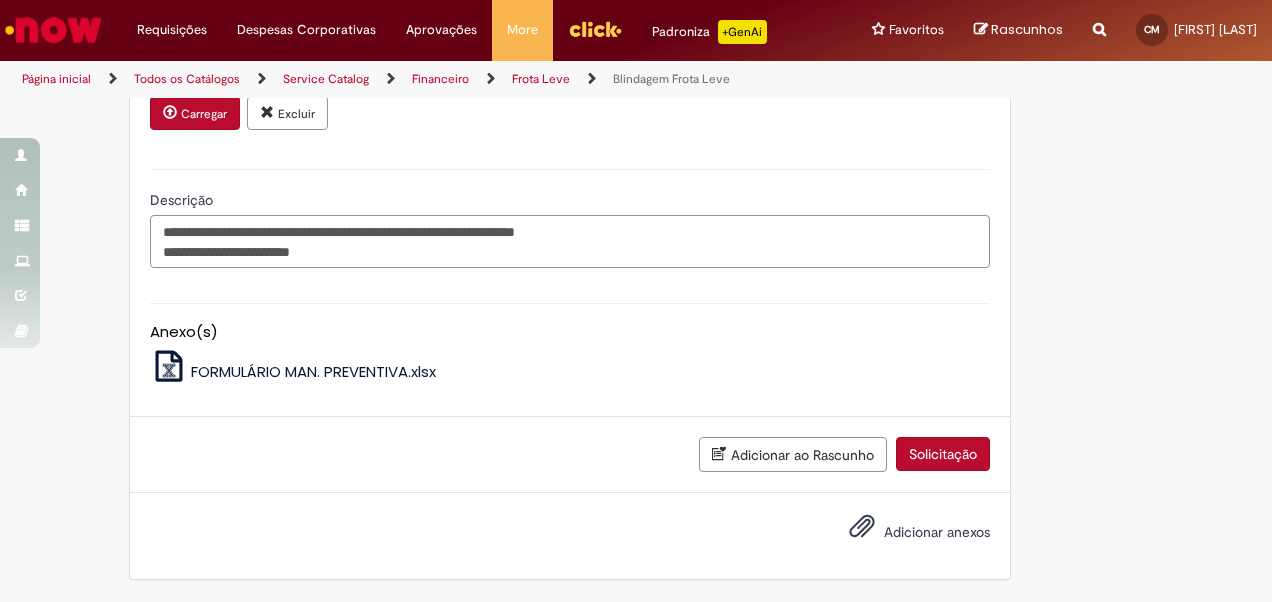 type on "**********" 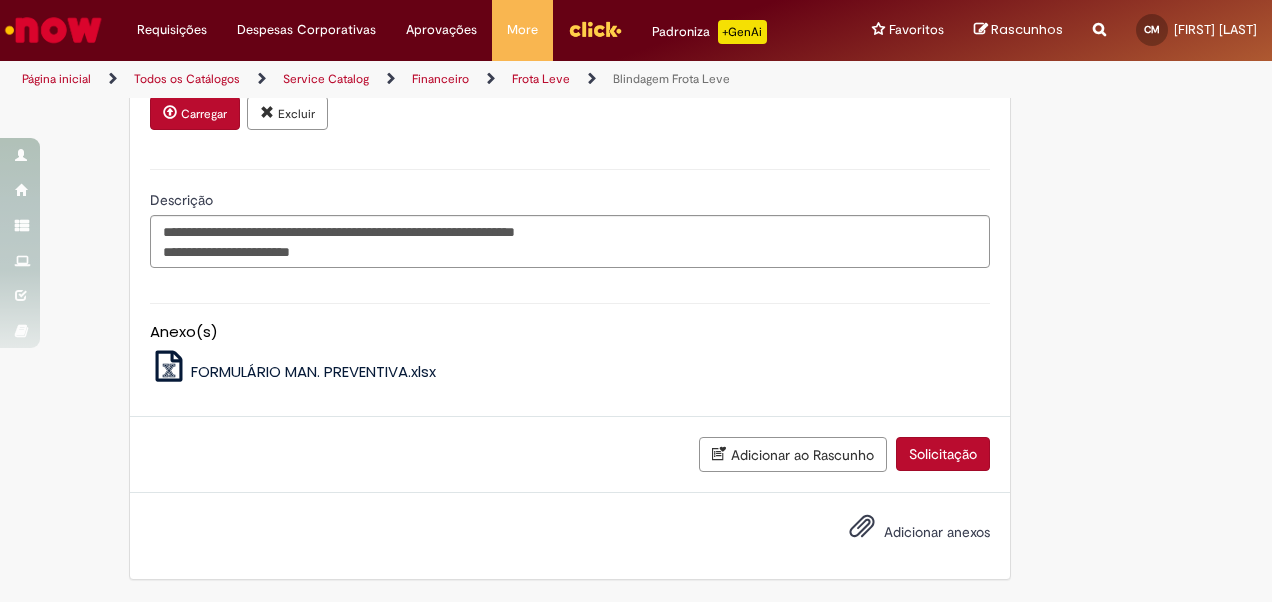 click on "Solicitação" at bounding box center [943, 454] 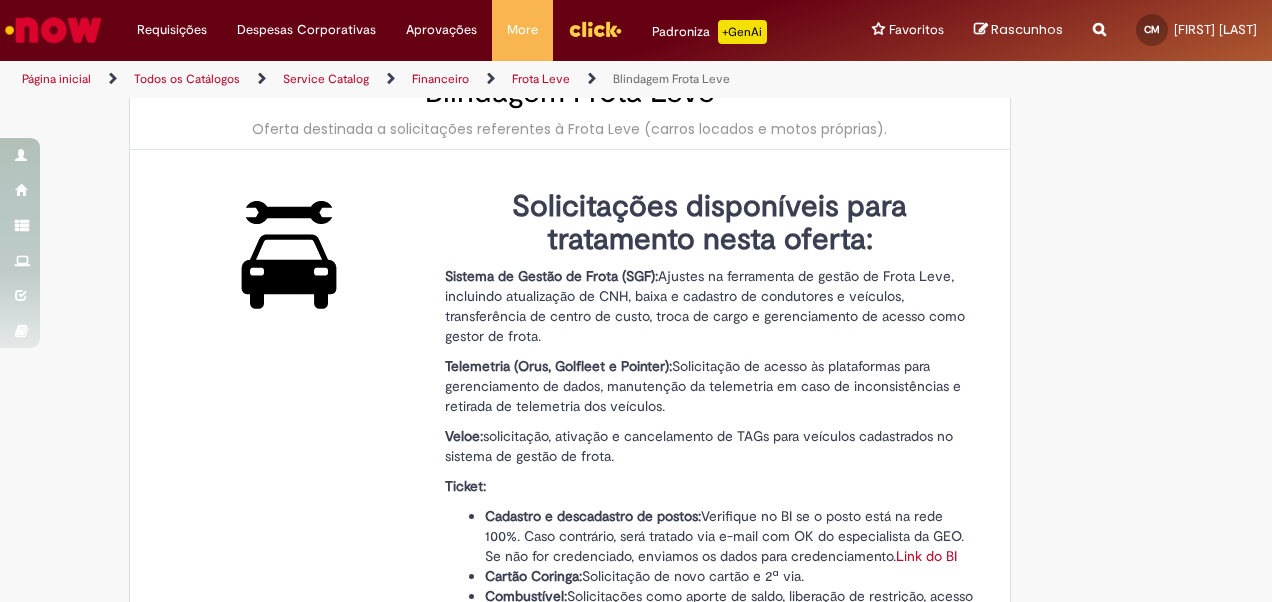 scroll, scrollTop: 24, scrollLeft: 0, axis: vertical 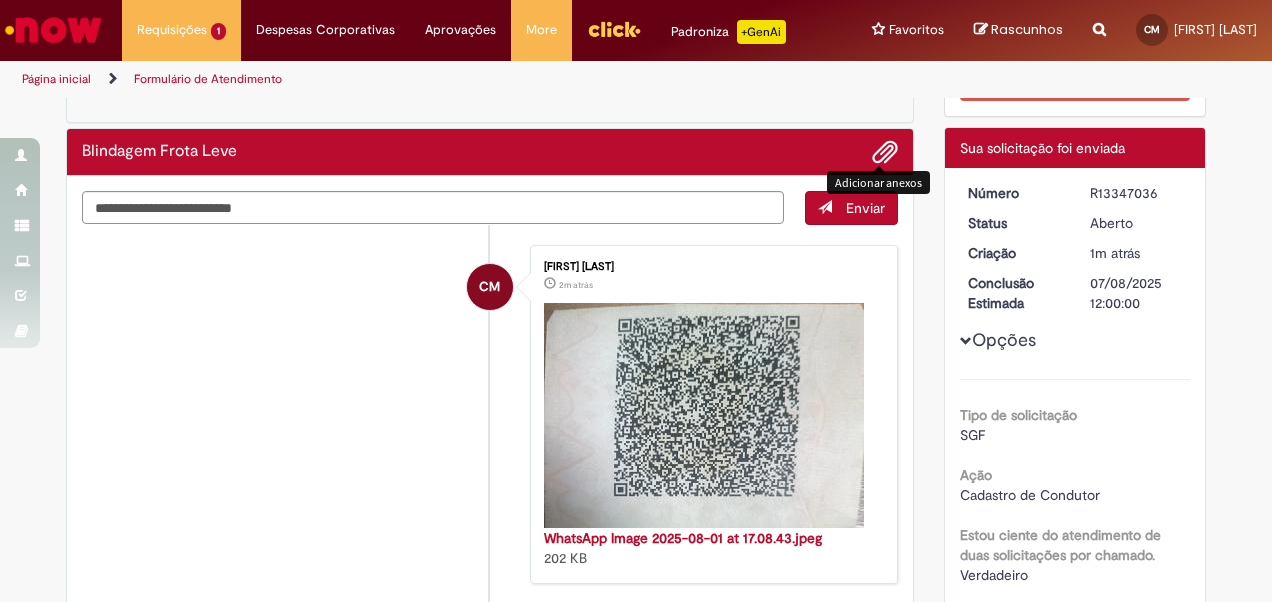 click at bounding box center [885, 153] 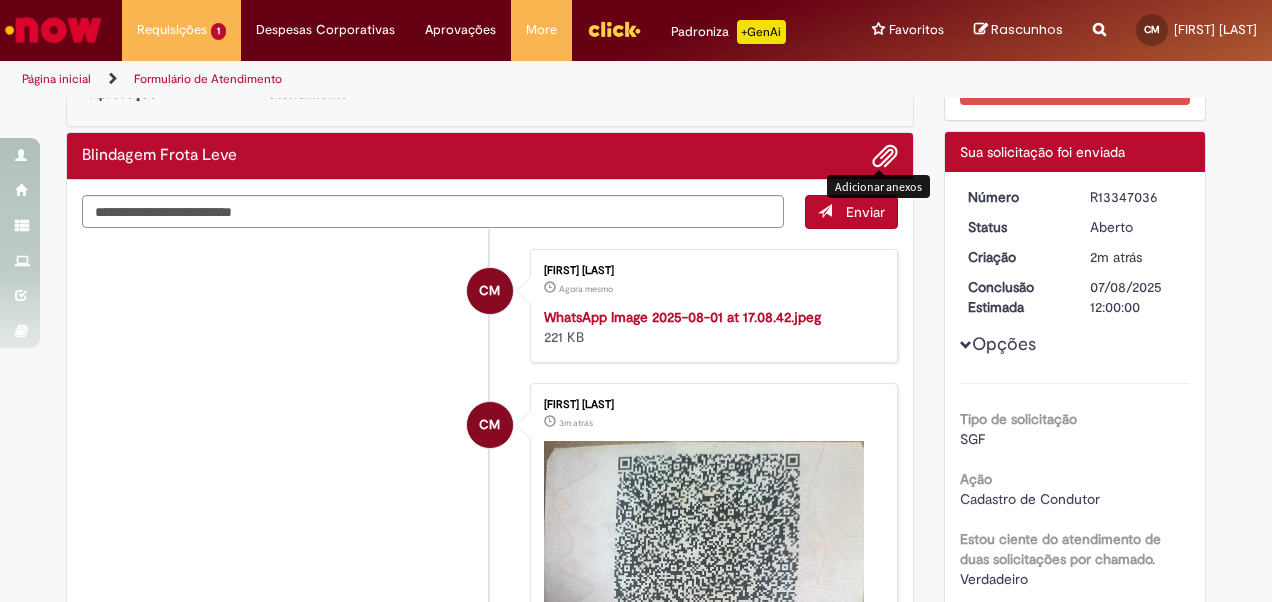 scroll, scrollTop: 0, scrollLeft: 0, axis: both 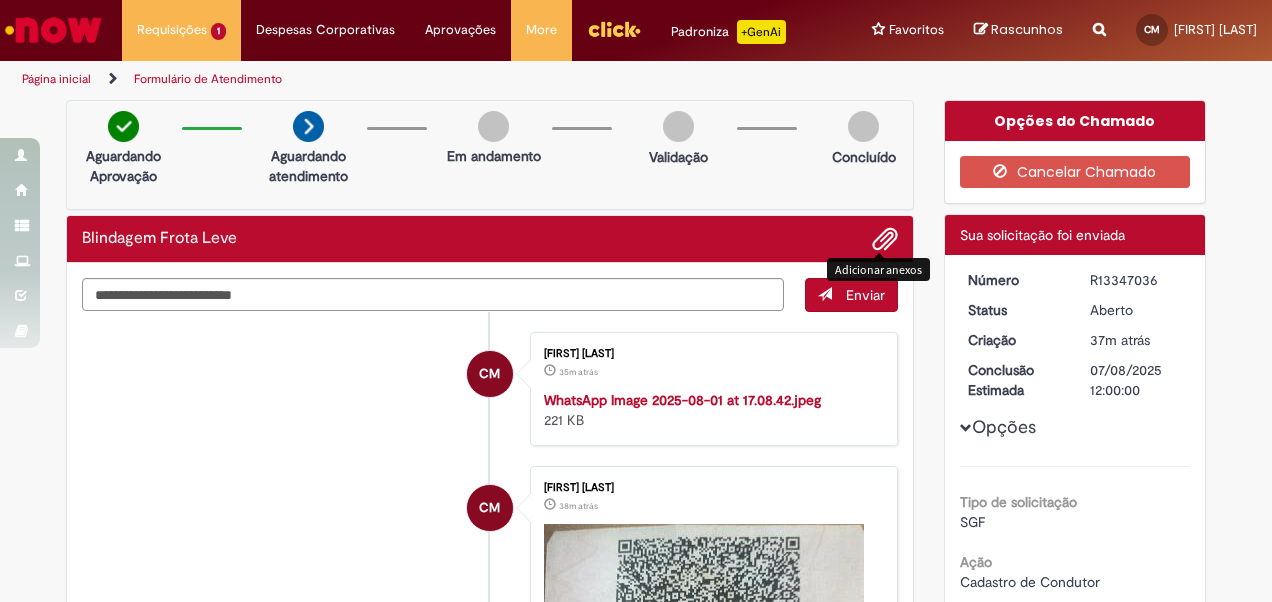 type 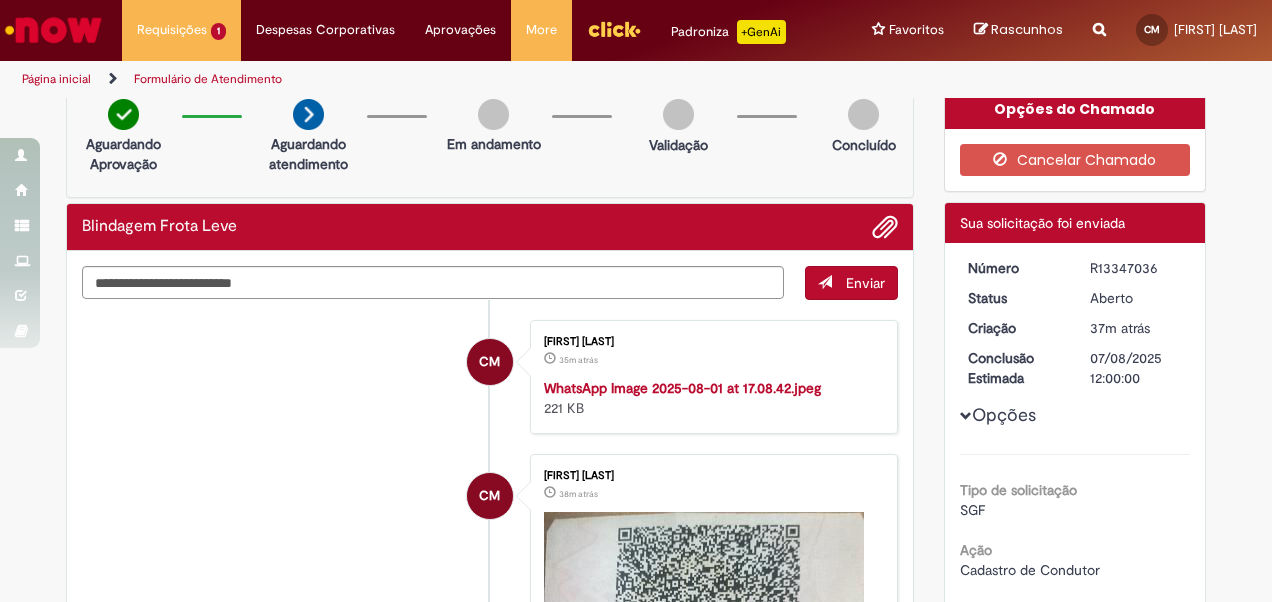 scroll, scrollTop: 0, scrollLeft: 0, axis: both 